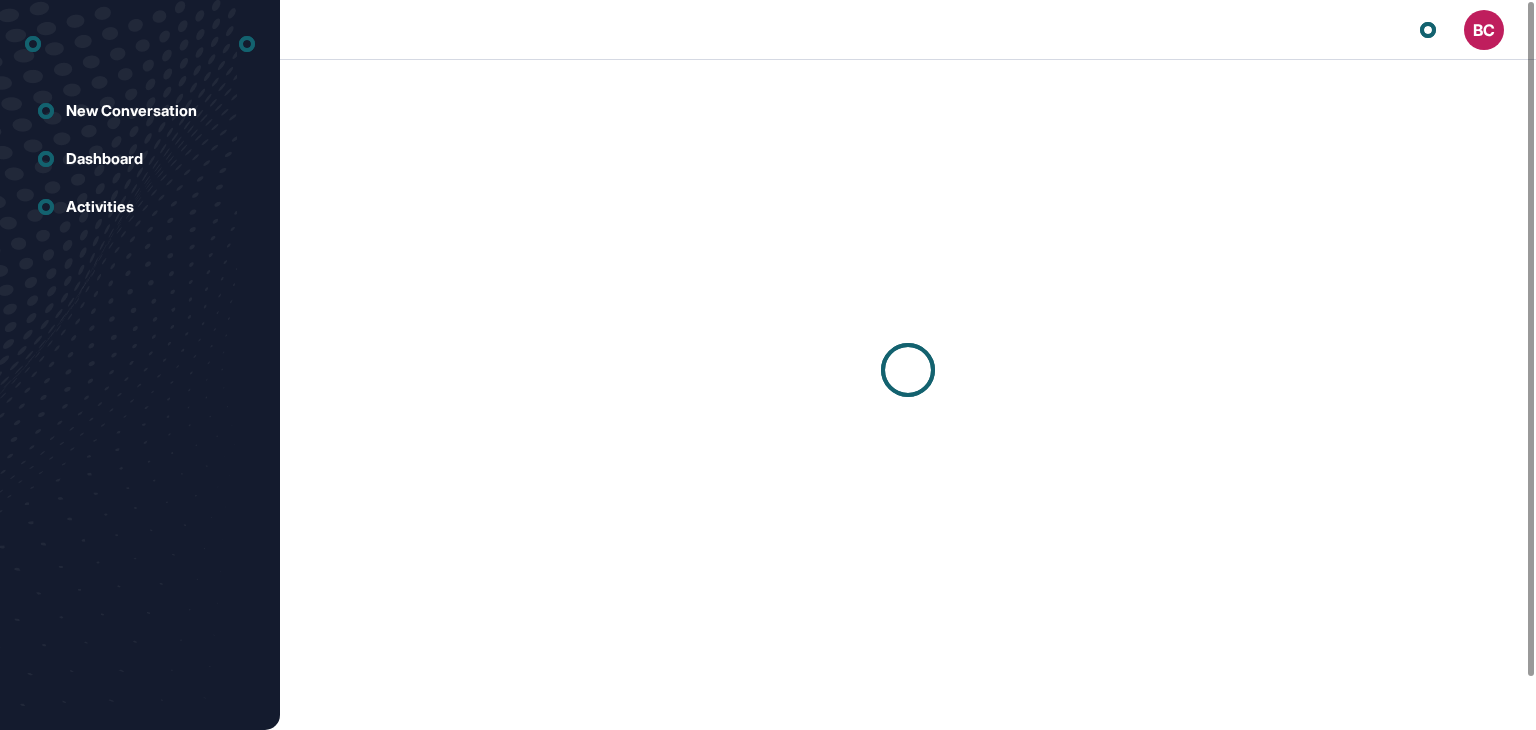 scroll, scrollTop: 0, scrollLeft: 0, axis: both 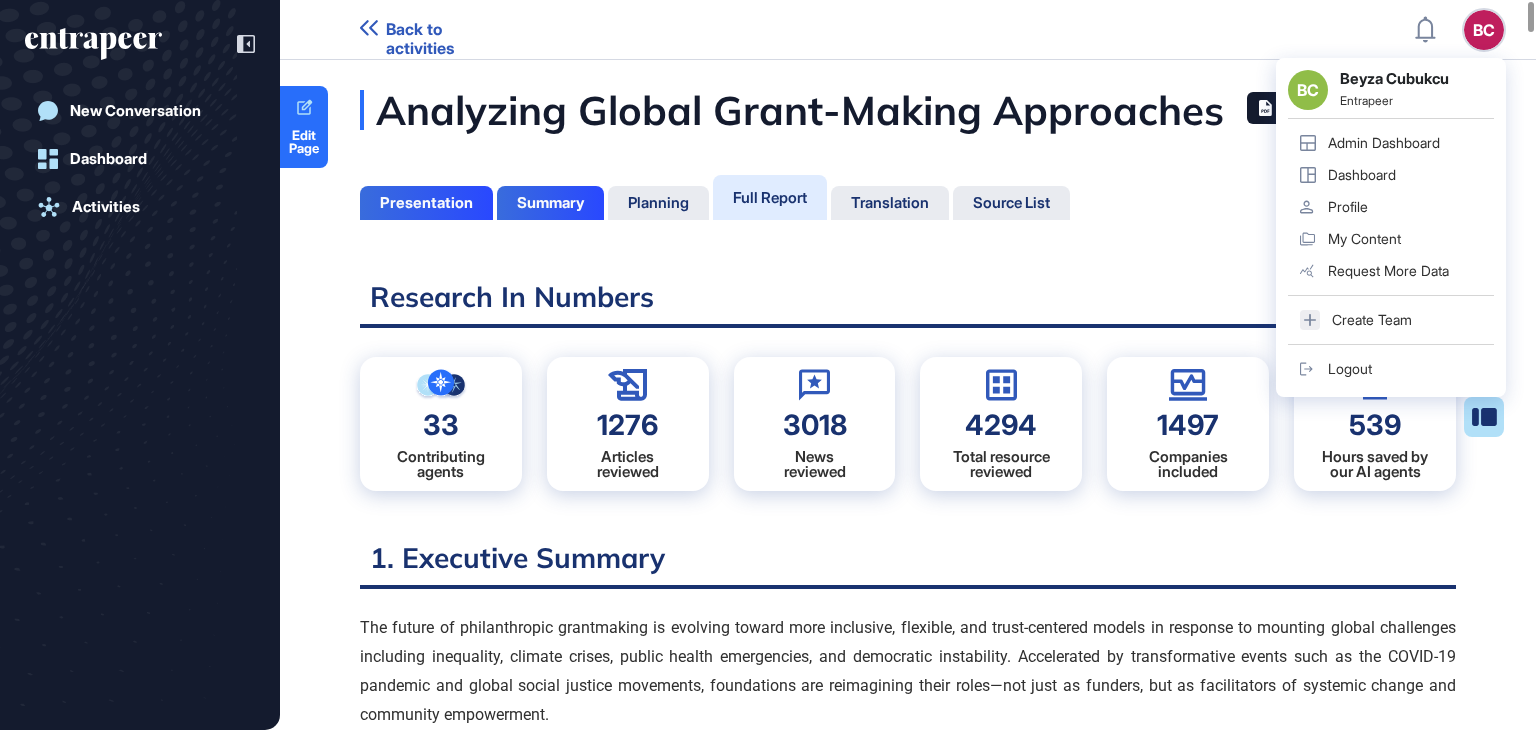click on "BC" at bounding box center (1484, 30) 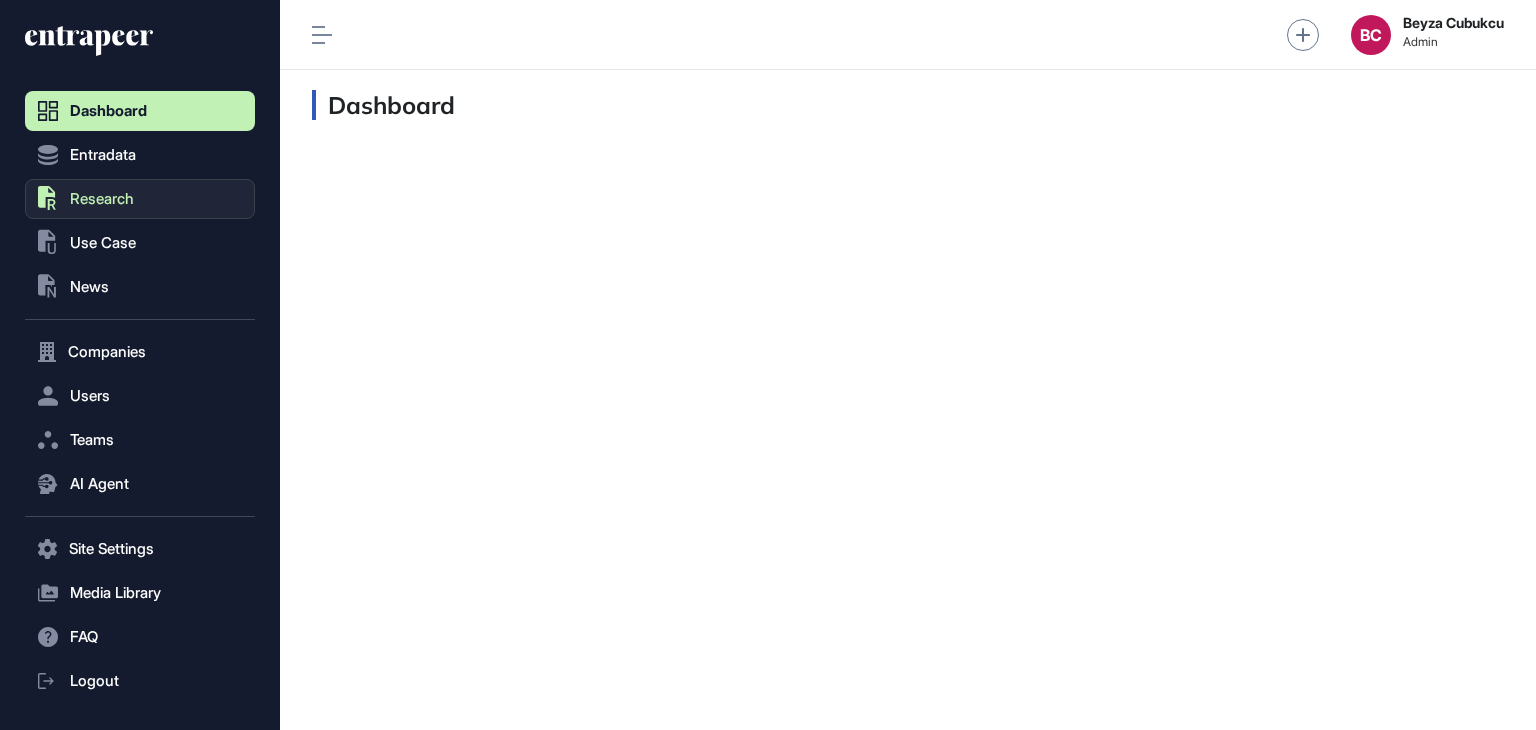 scroll, scrollTop: 0, scrollLeft: 0, axis: both 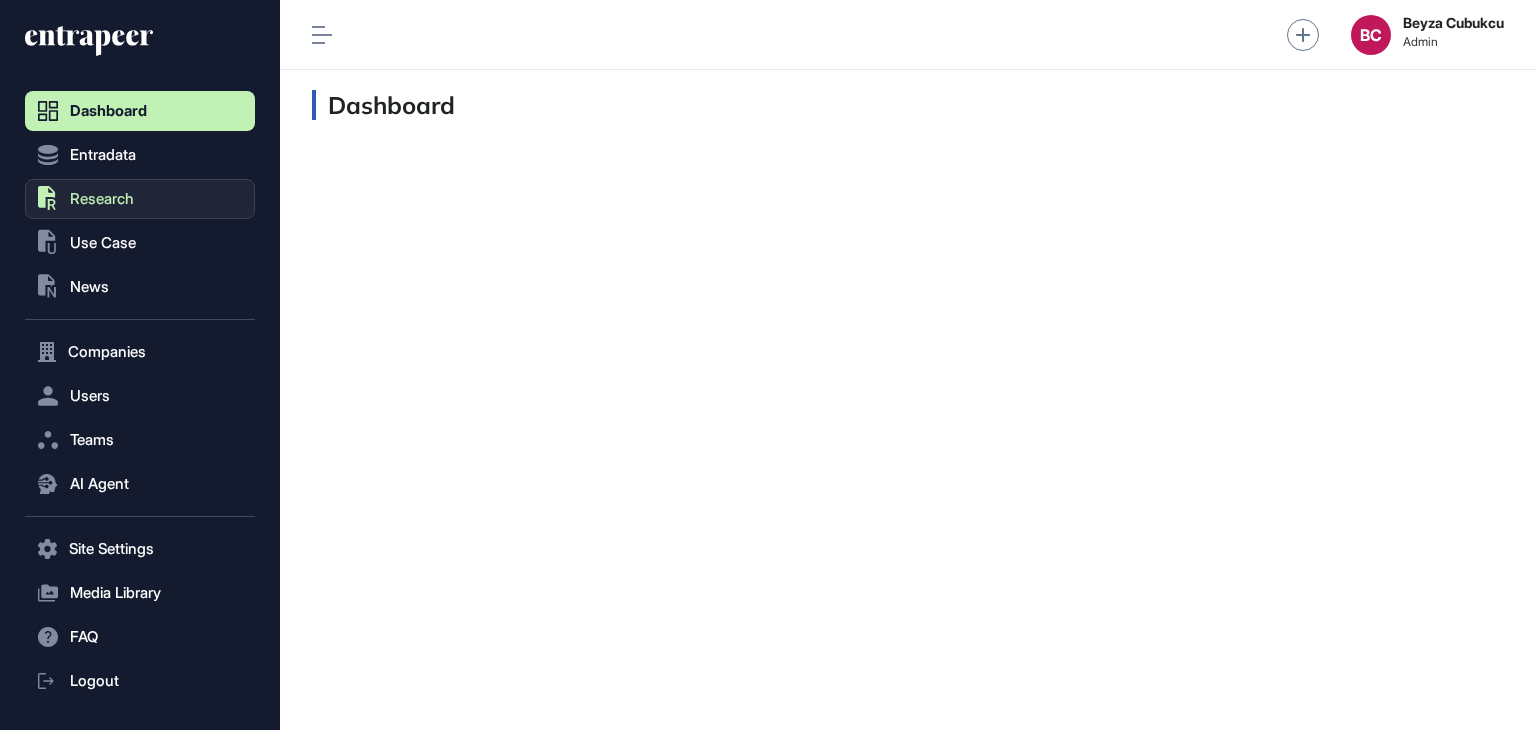 click on "Research" at bounding box center [102, 199] 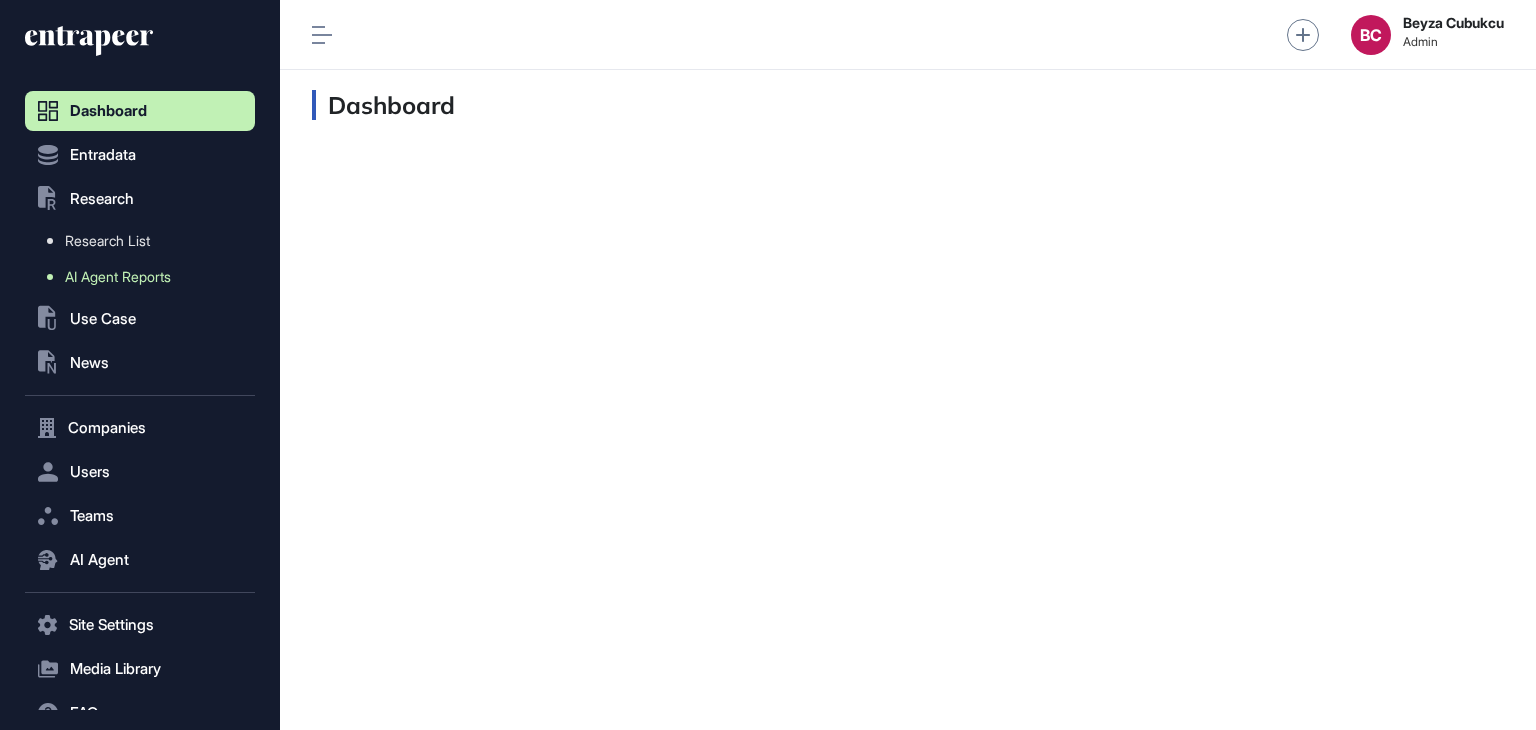 click on "AI Agent Reports" at bounding box center [118, 277] 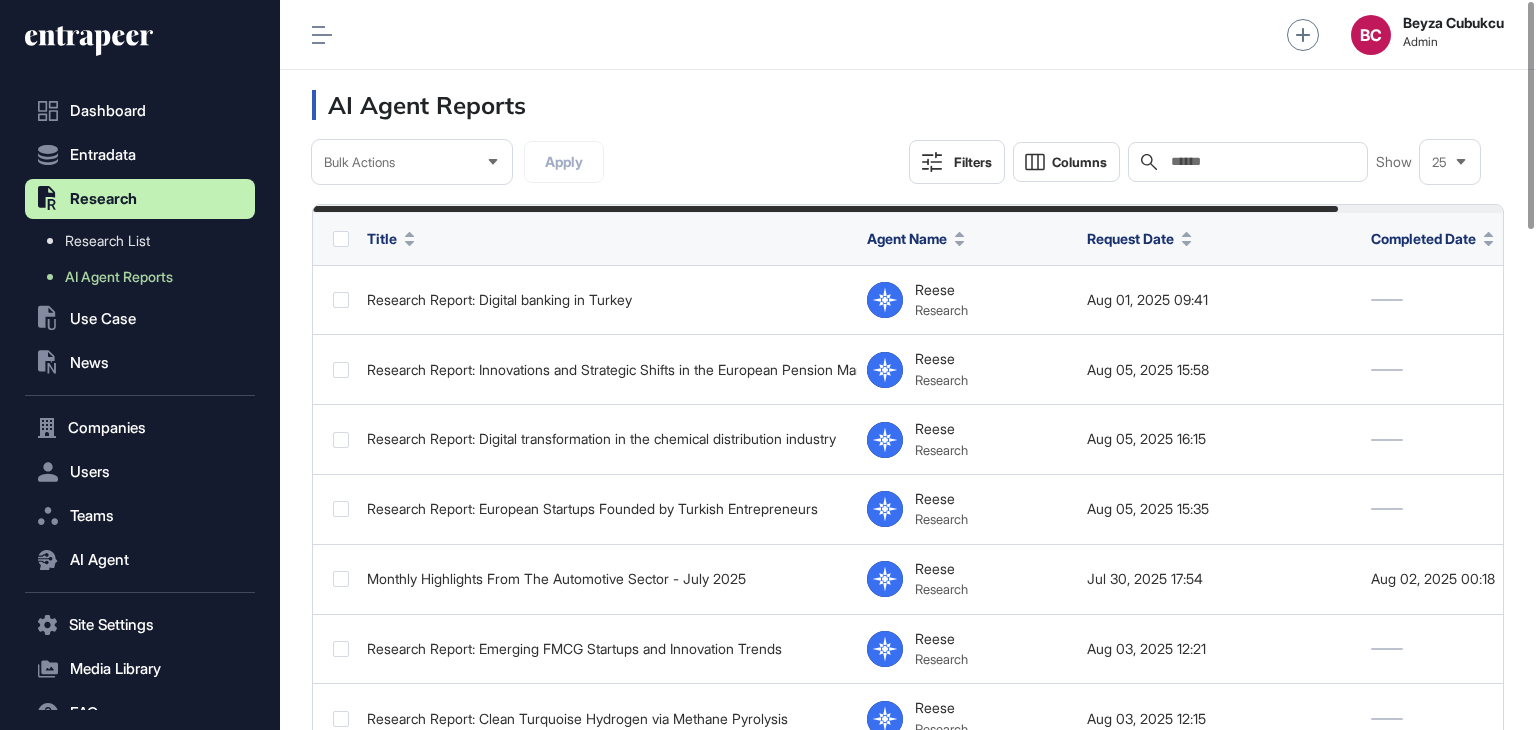 click at bounding box center (1262, 162) 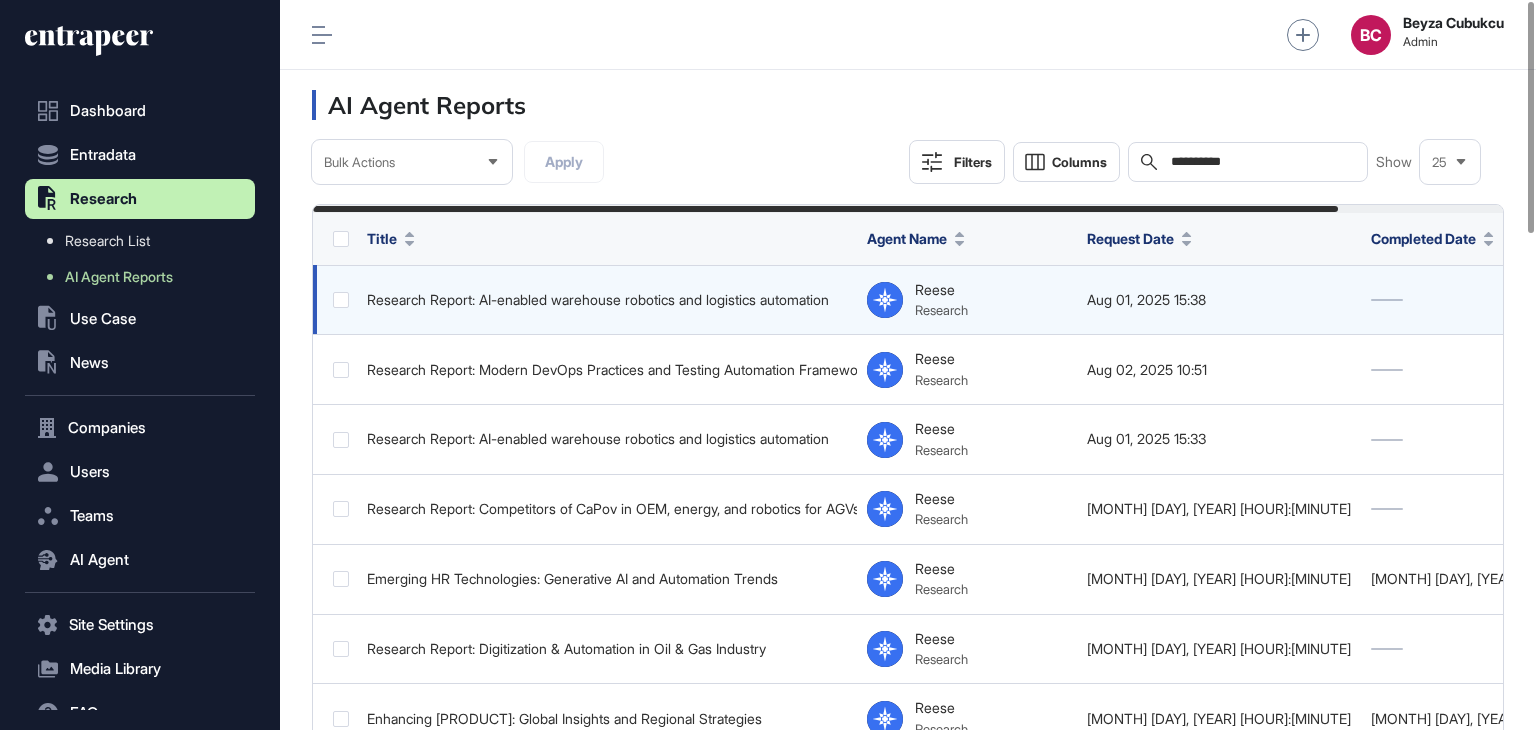 scroll, scrollTop: 0, scrollLeft: 191, axis: horizontal 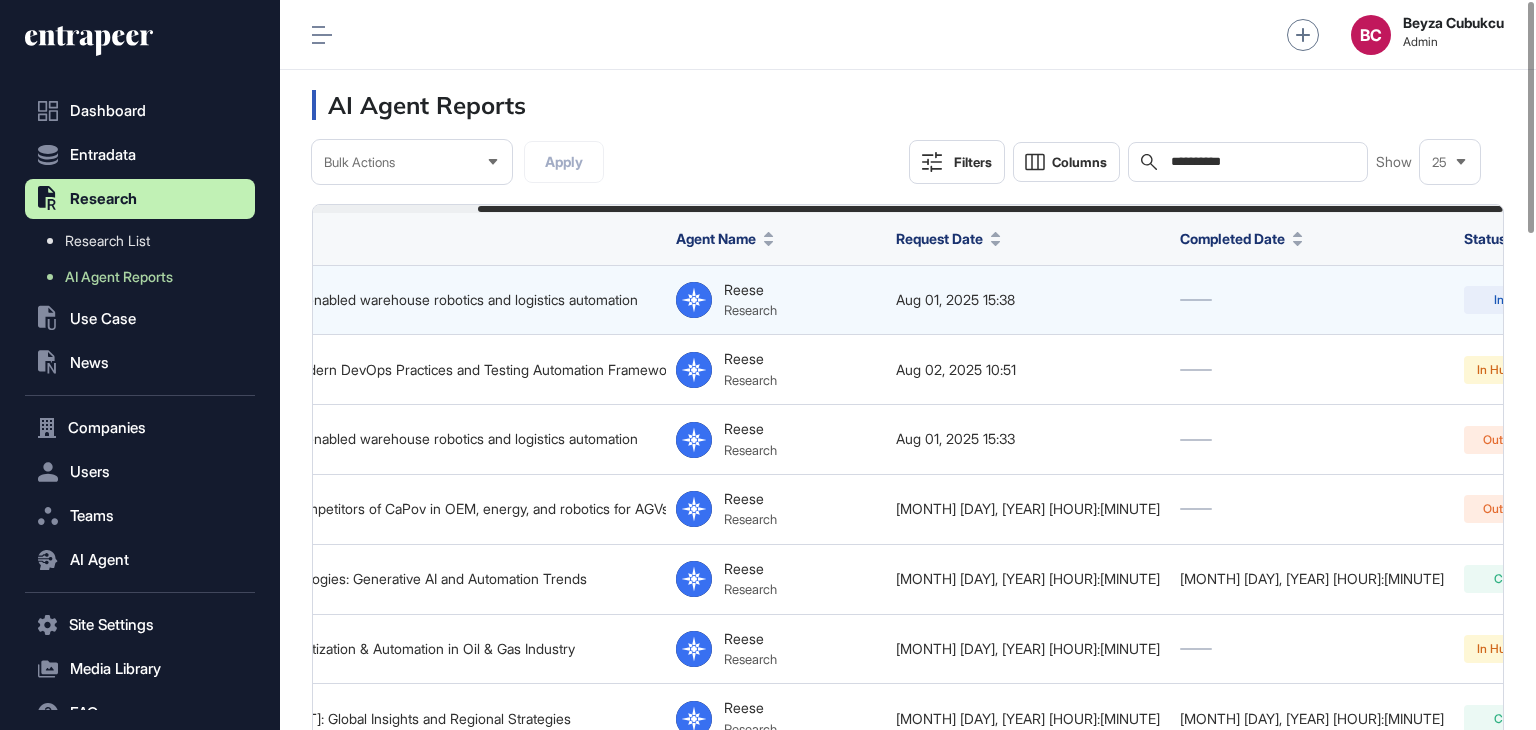 type on "**********" 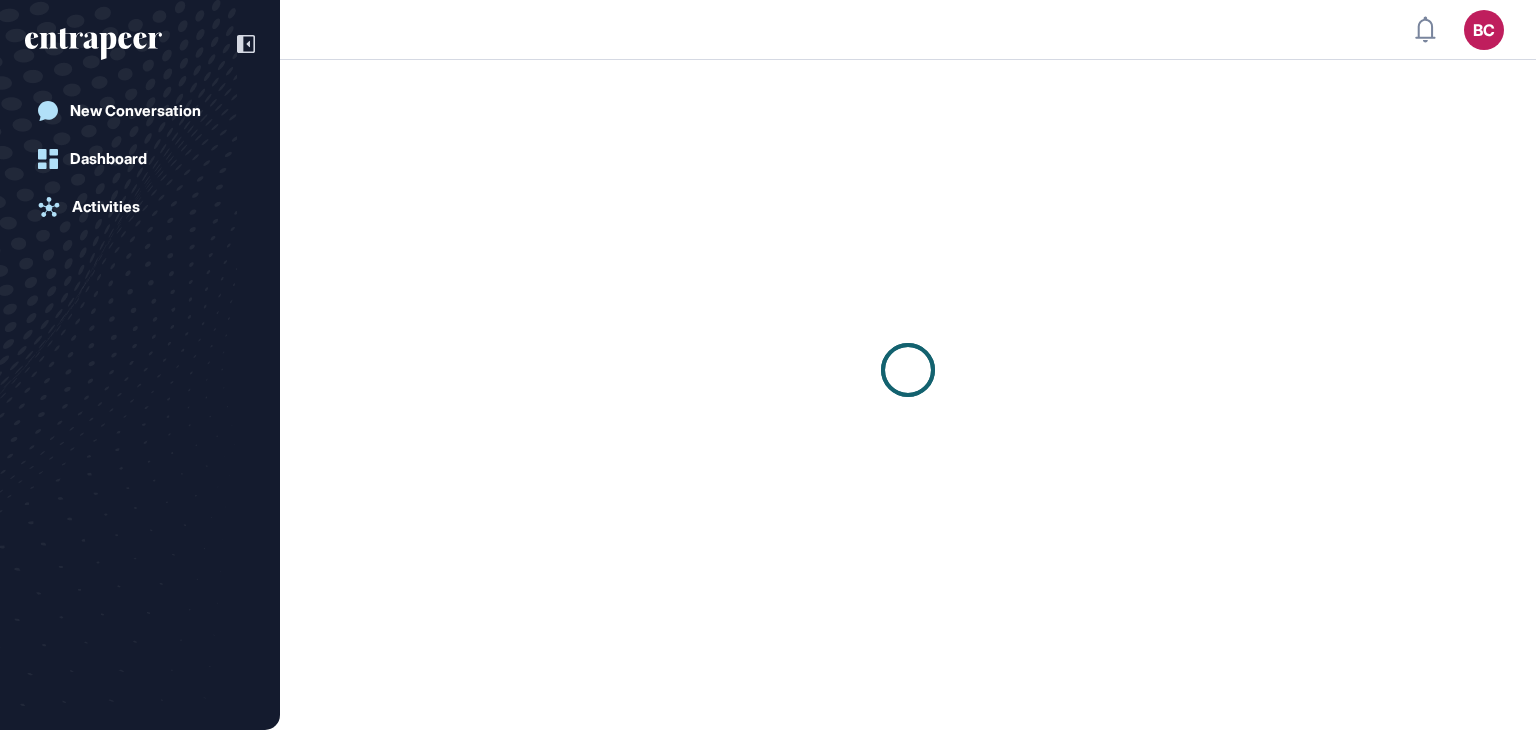 scroll, scrollTop: 0, scrollLeft: 0, axis: both 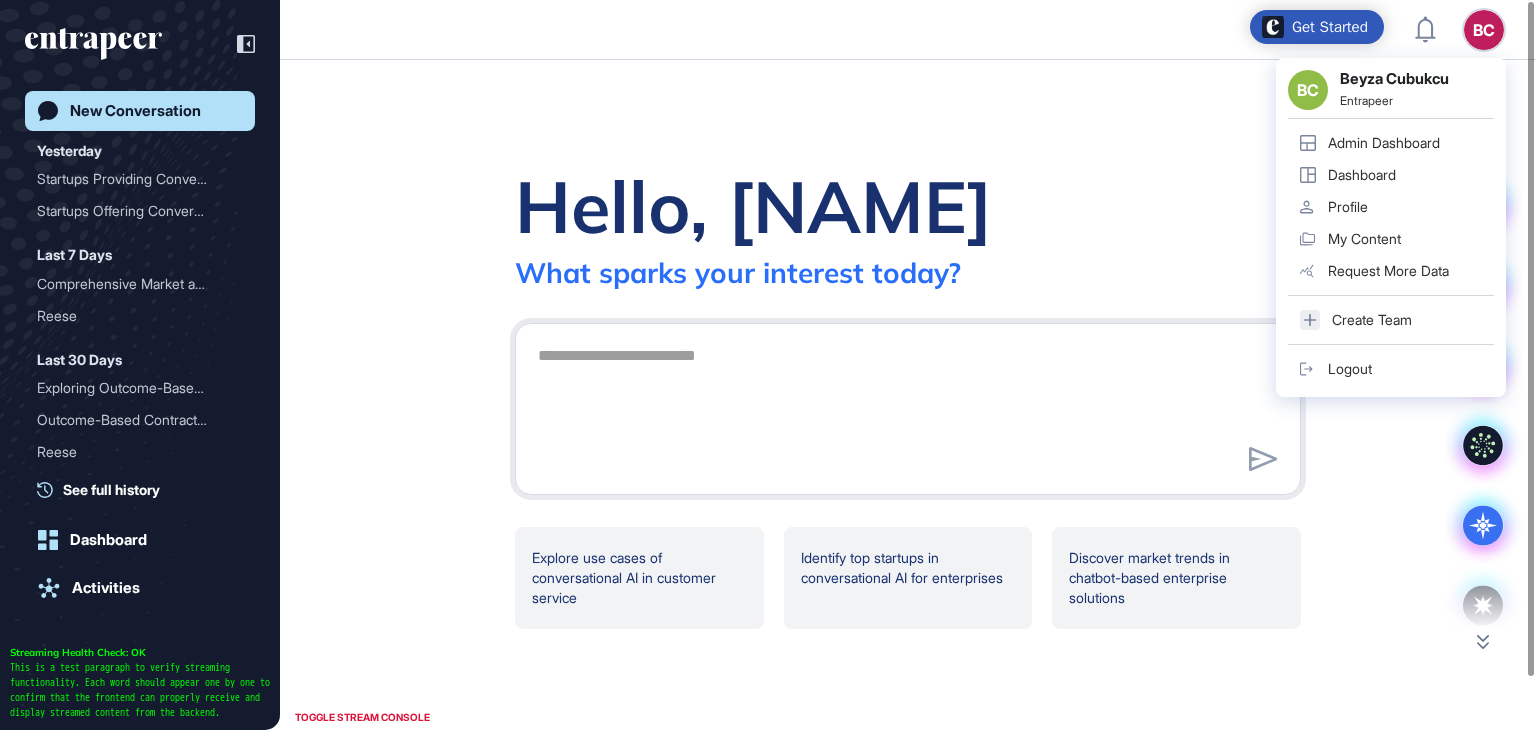 click on "Admin Dashboard" at bounding box center (1384, 143) 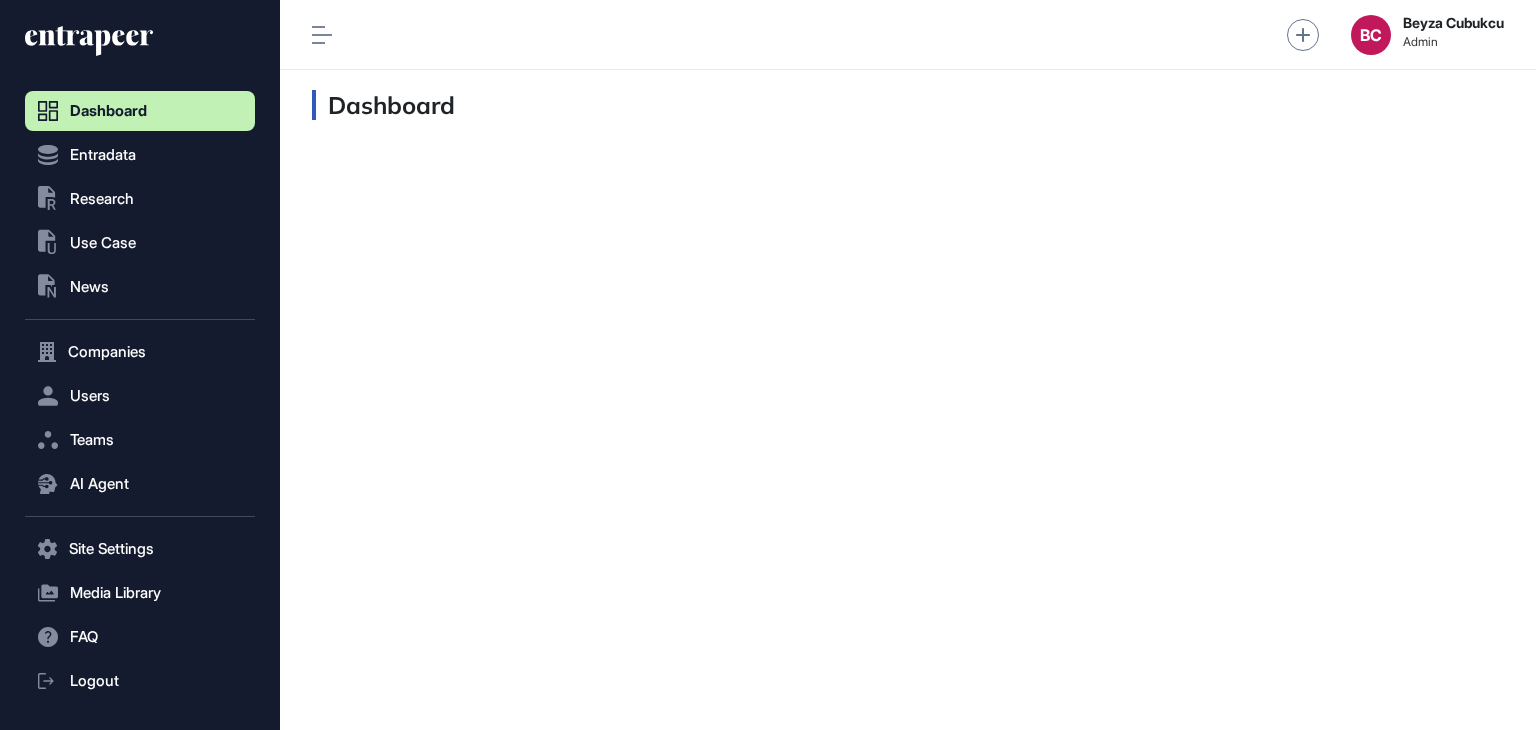 scroll, scrollTop: 689, scrollLeft: 229, axis: both 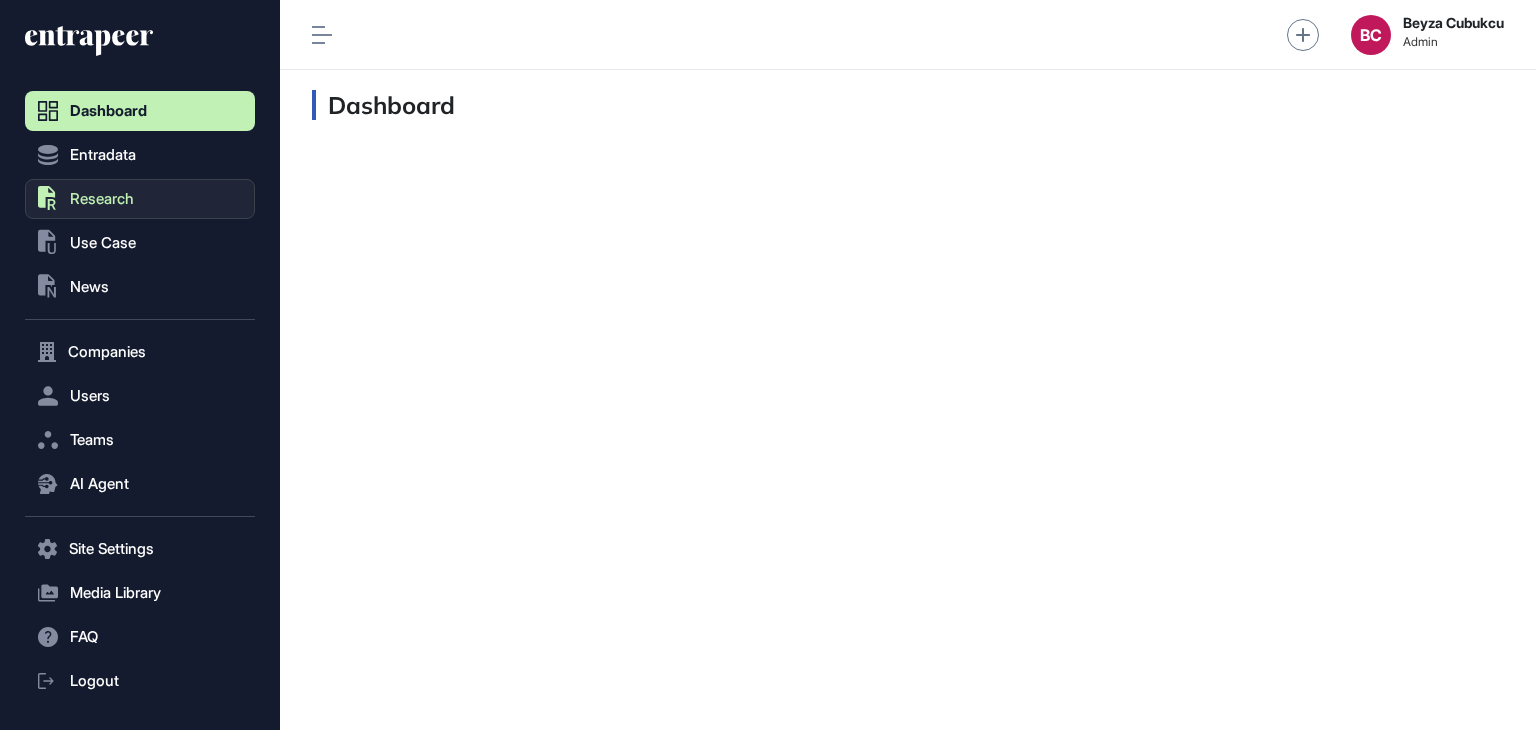 click on "Research" at bounding box center (102, 199) 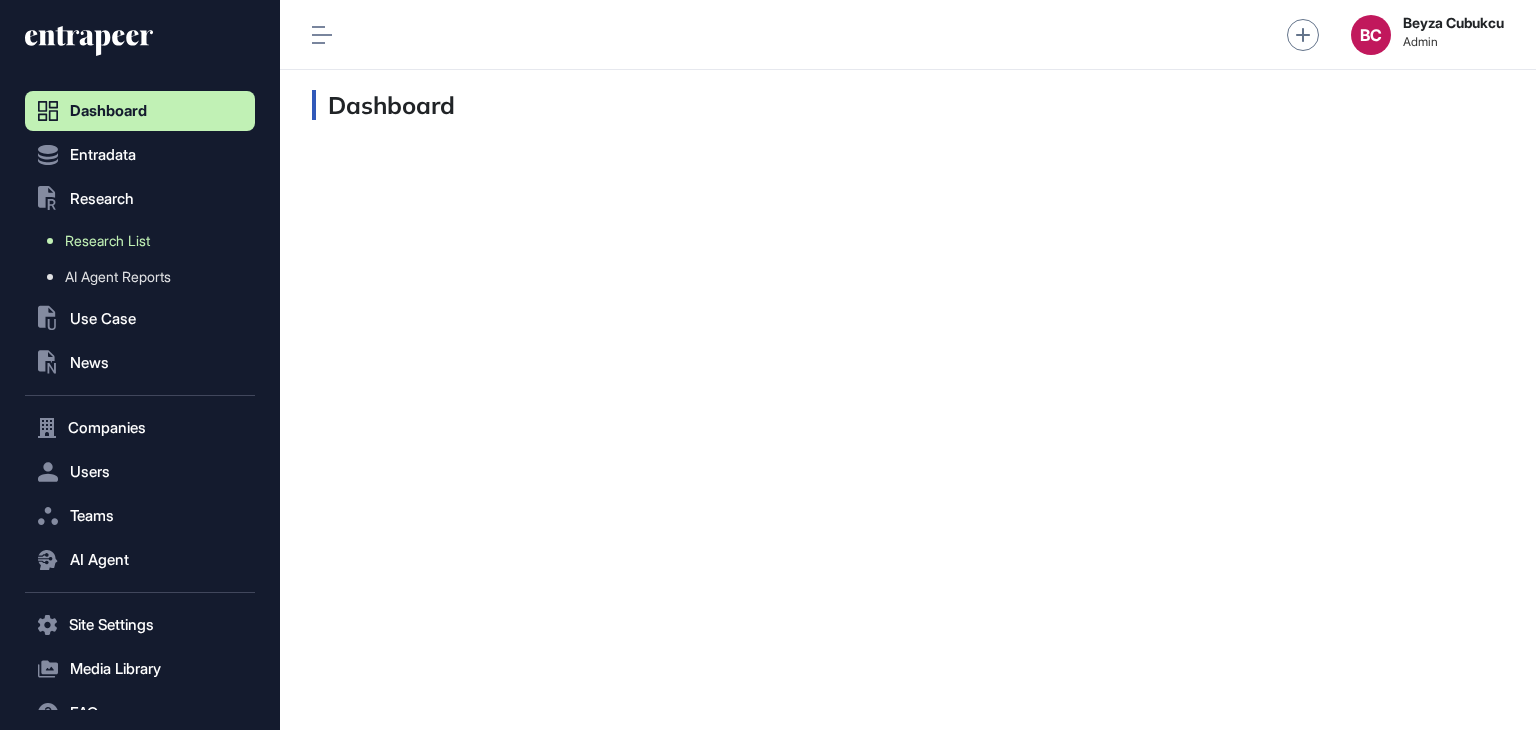click on "Research List" at bounding box center (107, 241) 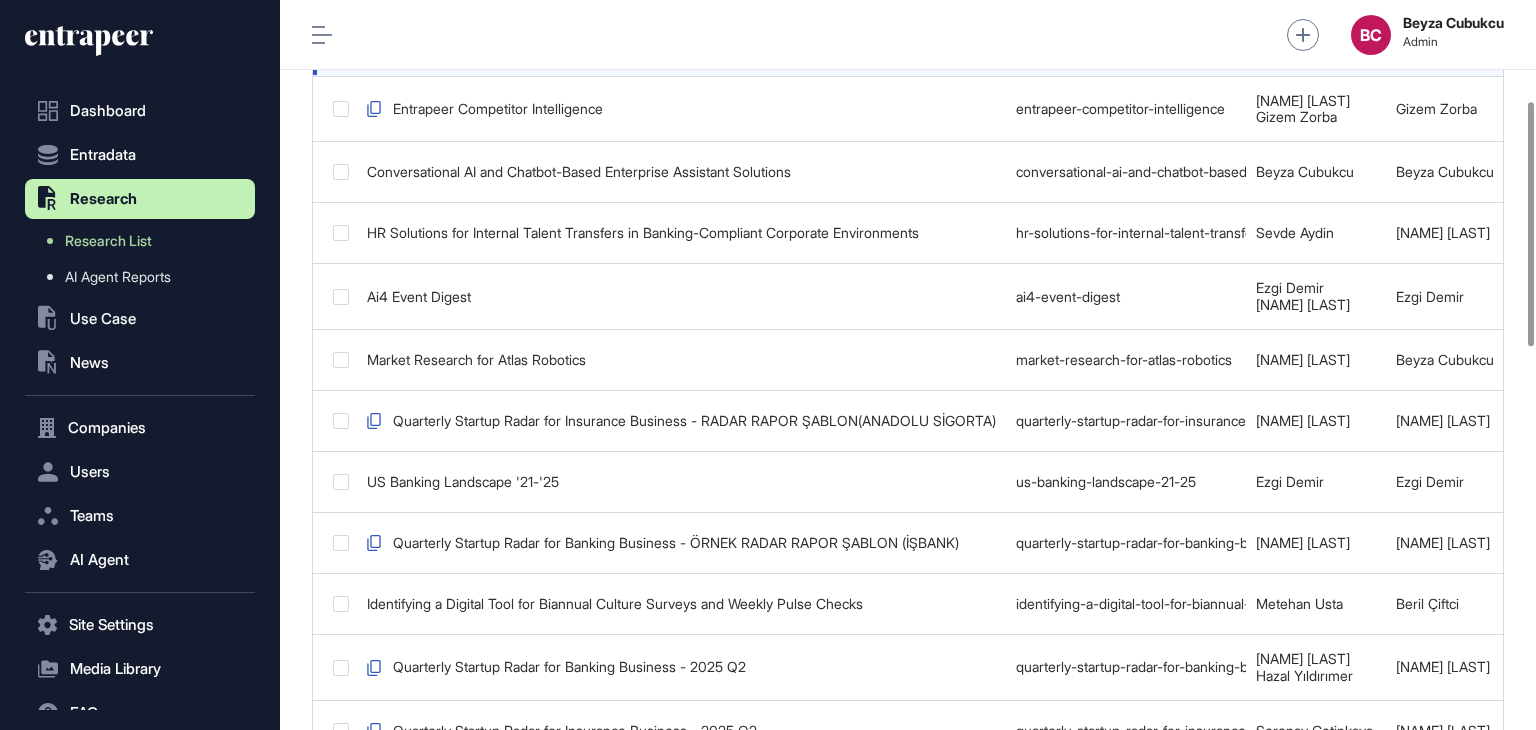 scroll, scrollTop: 300, scrollLeft: 0, axis: vertical 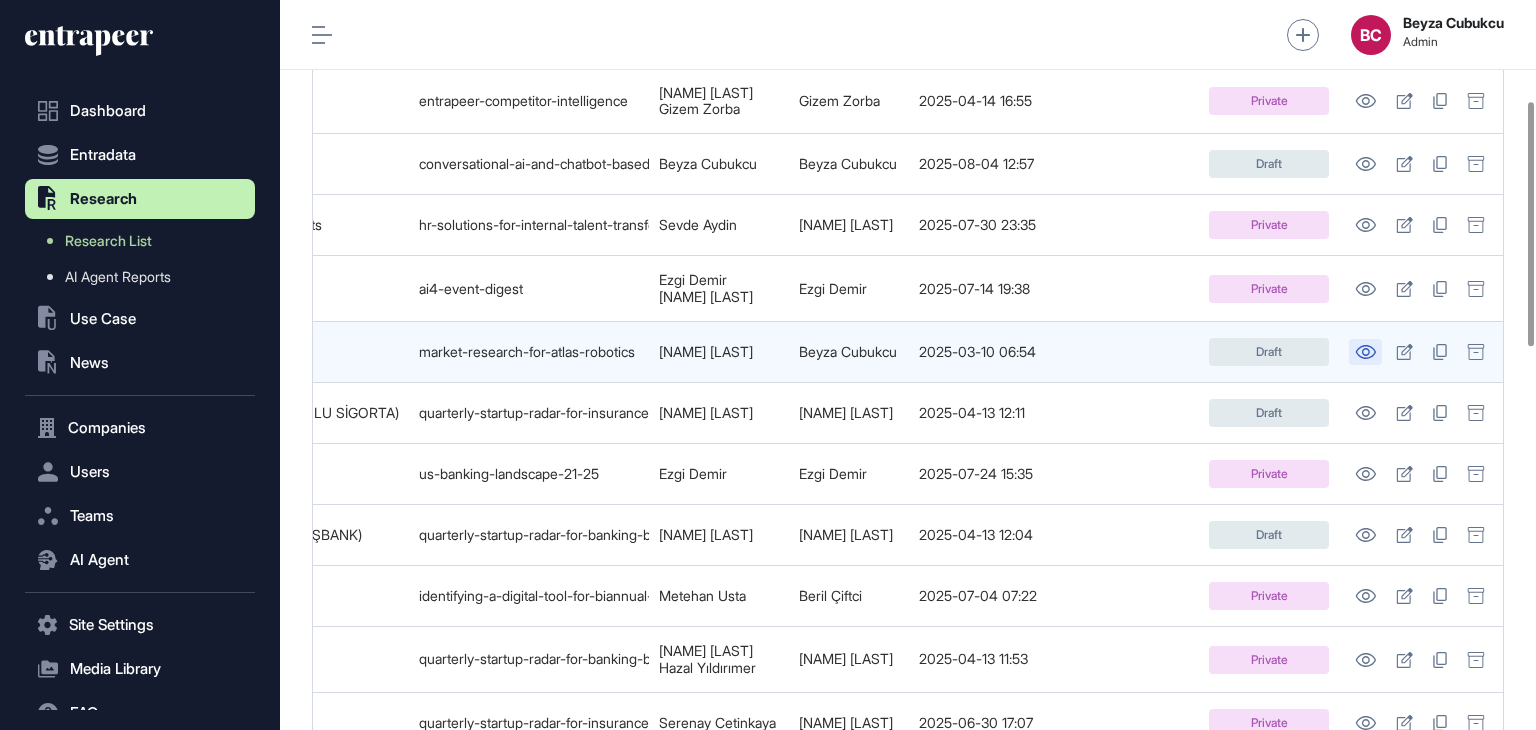 click 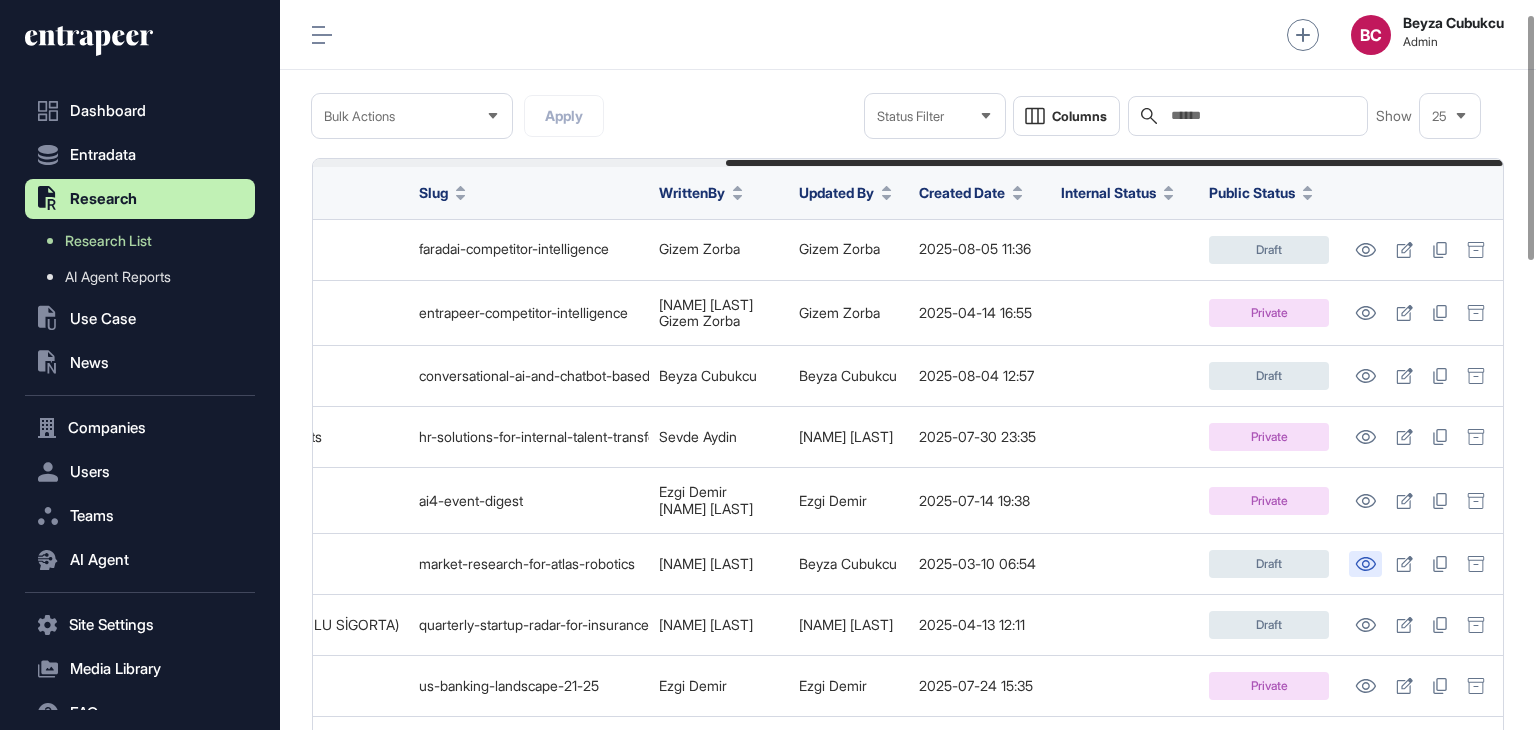 scroll, scrollTop: 0, scrollLeft: 0, axis: both 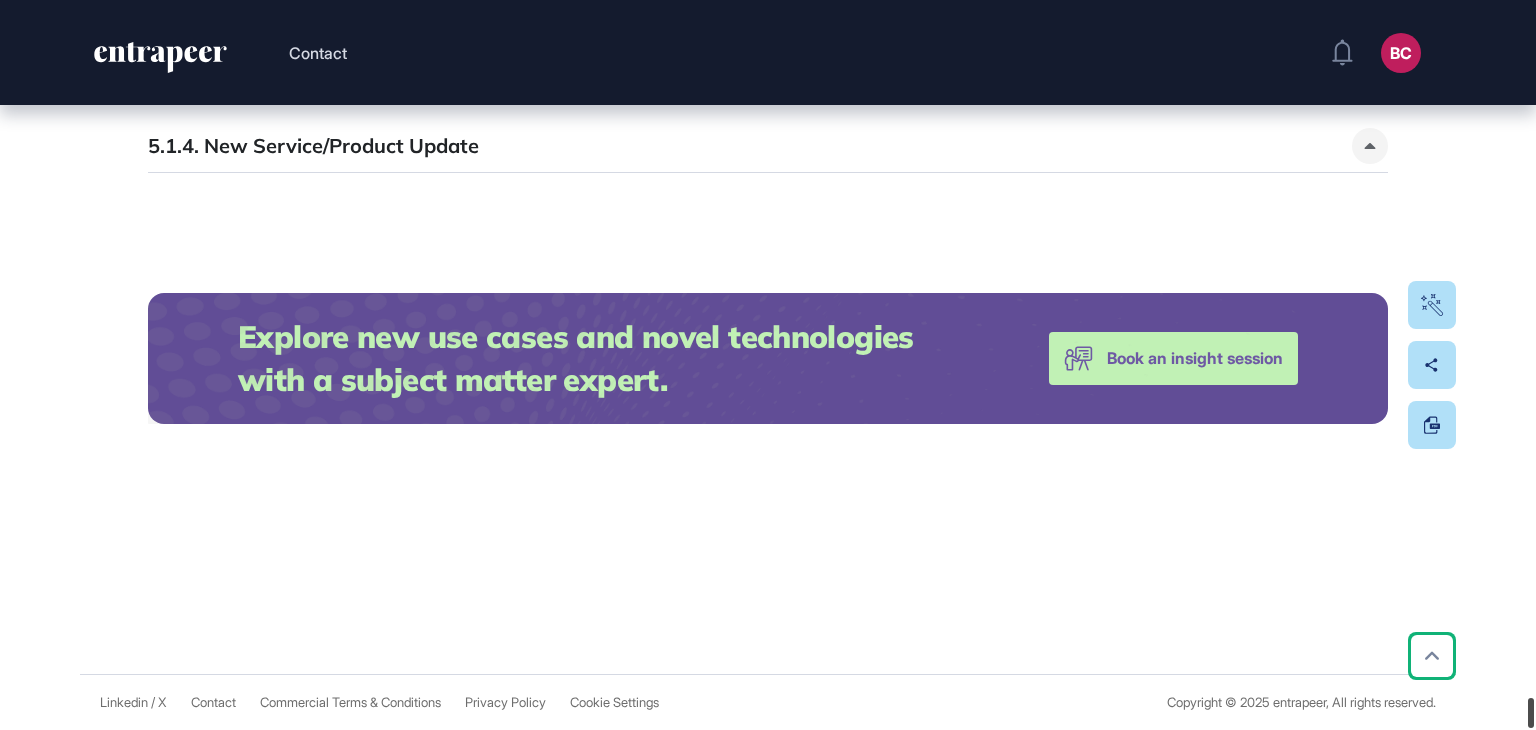 drag, startPoint x: 1535, startPoint y: 18, endPoint x: 1481, endPoint y: 592, distance: 576.5345 